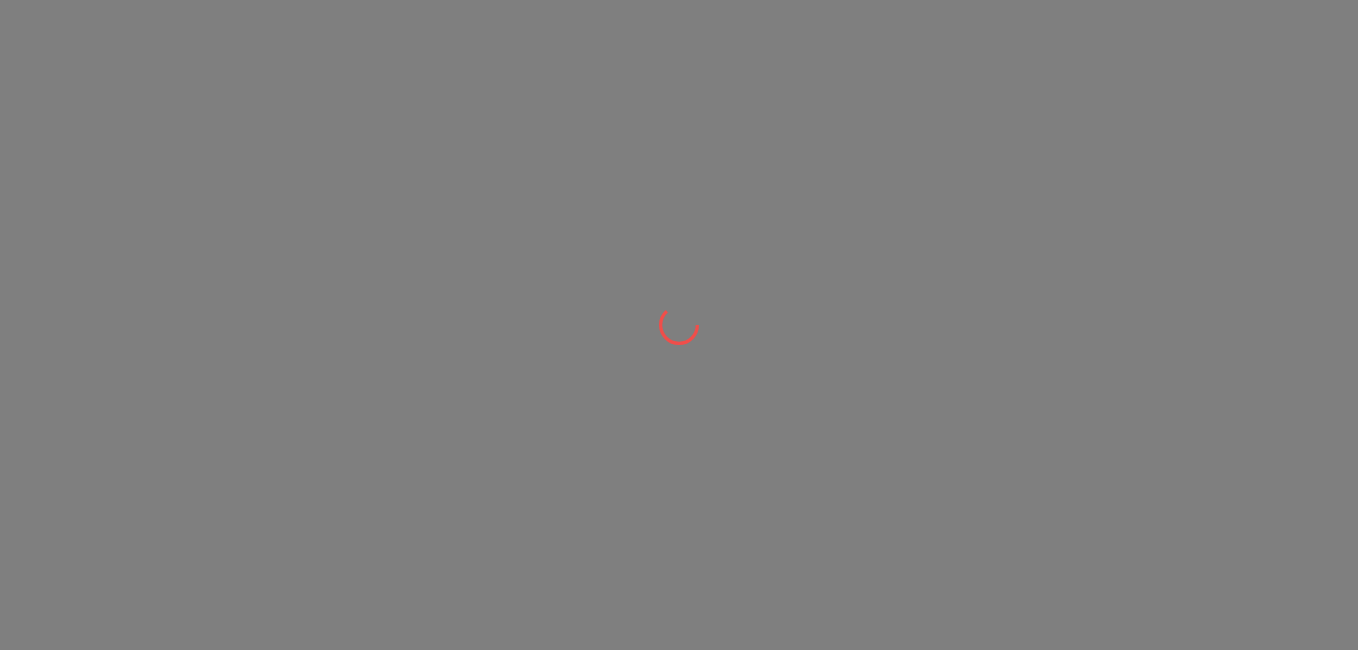 scroll, scrollTop: 0, scrollLeft: 0, axis: both 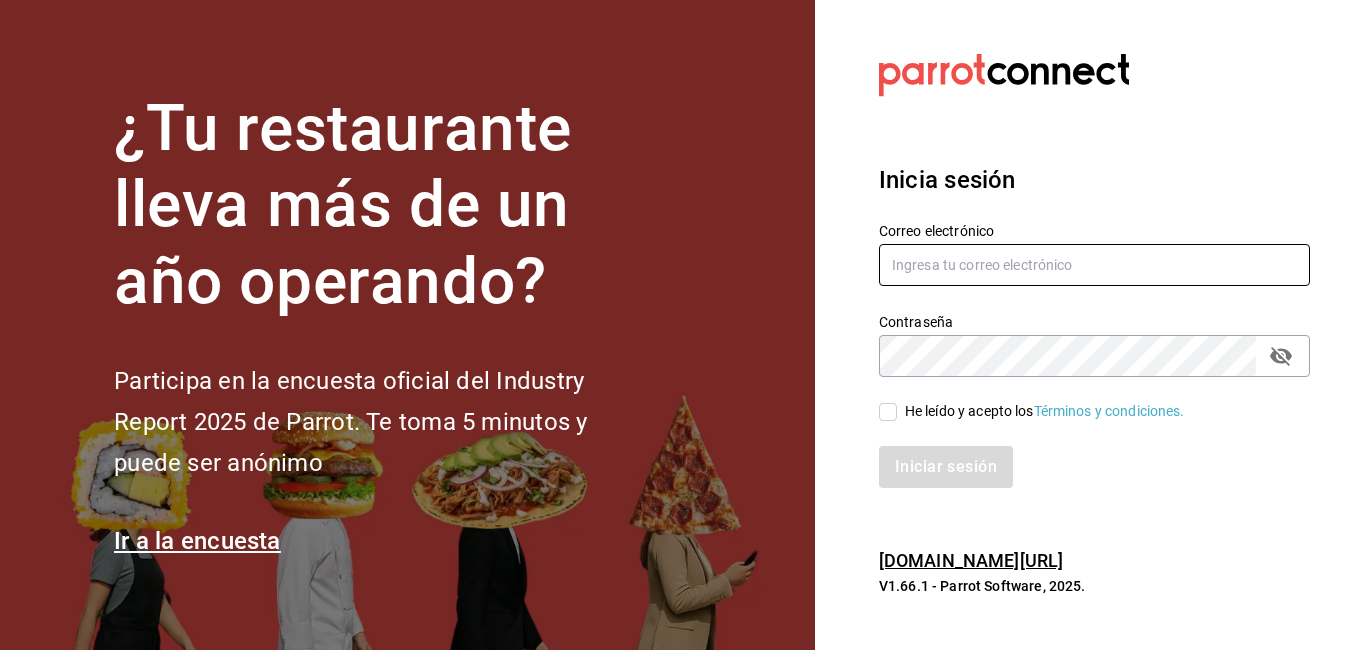 type on "[PERSON_NAME][EMAIL_ADDRESS][PERSON_NAME][DOMAIN_NAME]" 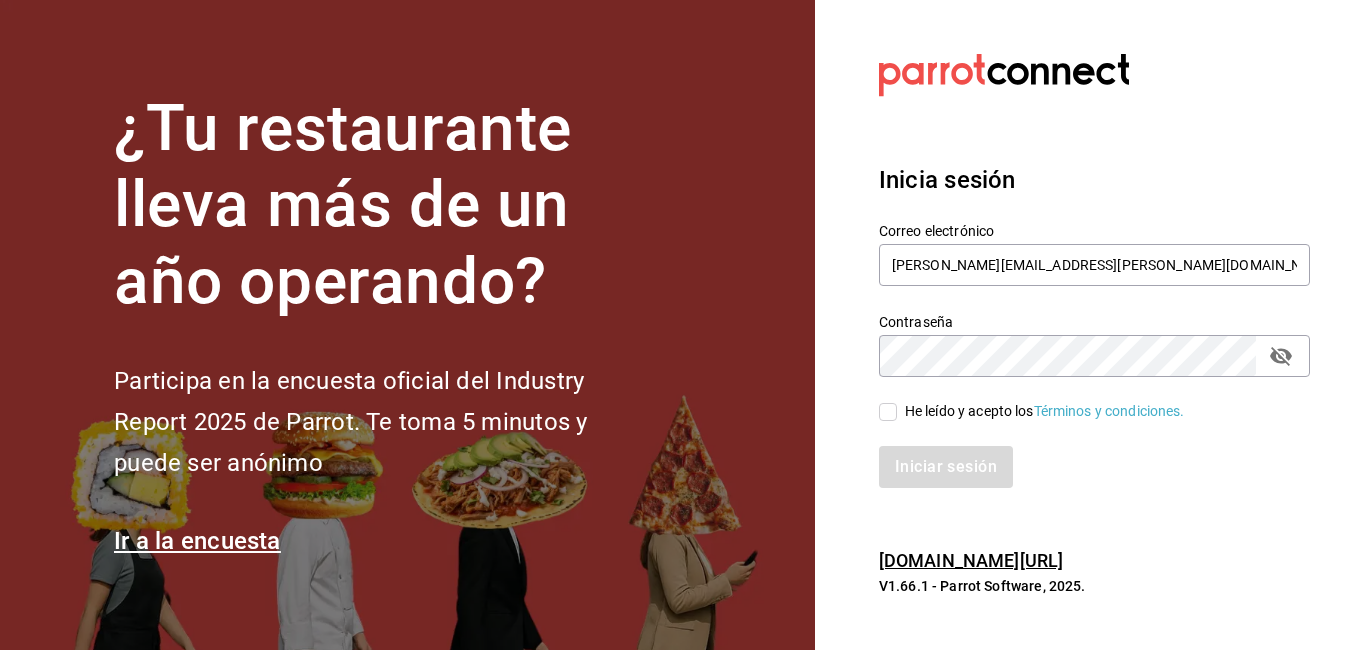 click on "He leído y acepto los  Términos y condiciones." at bounding box center (1041, 411) 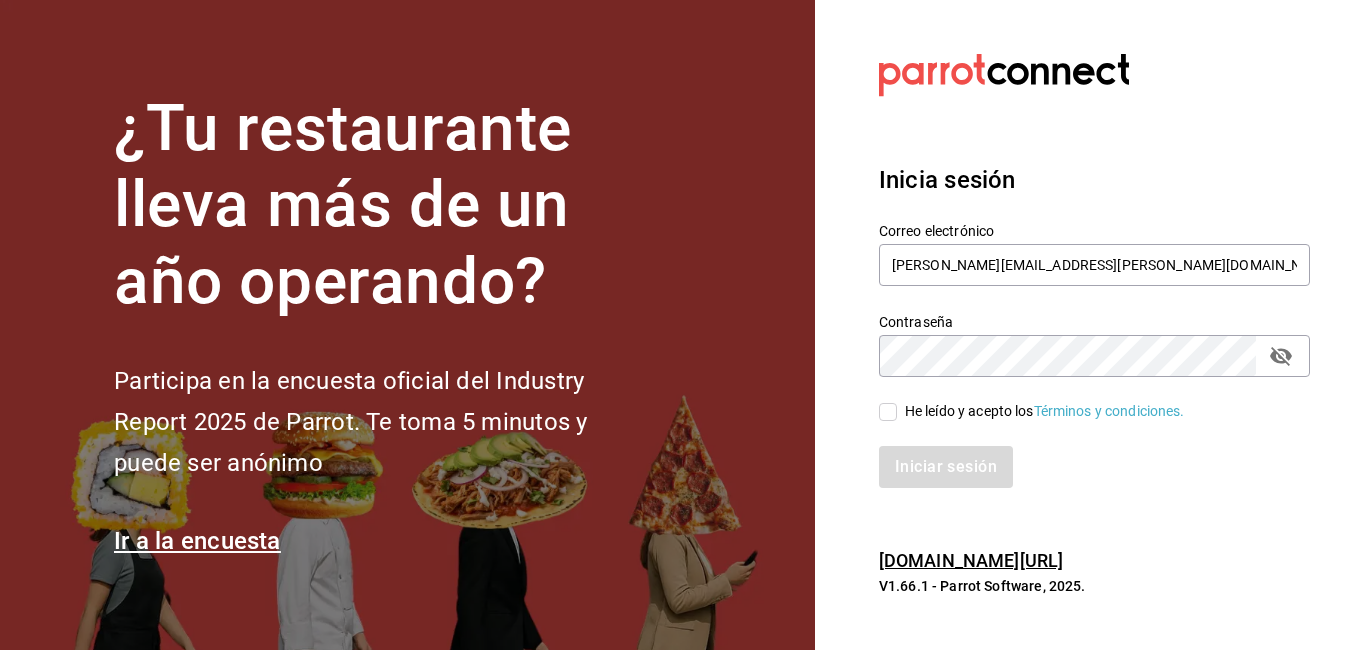 checkbox on "true" 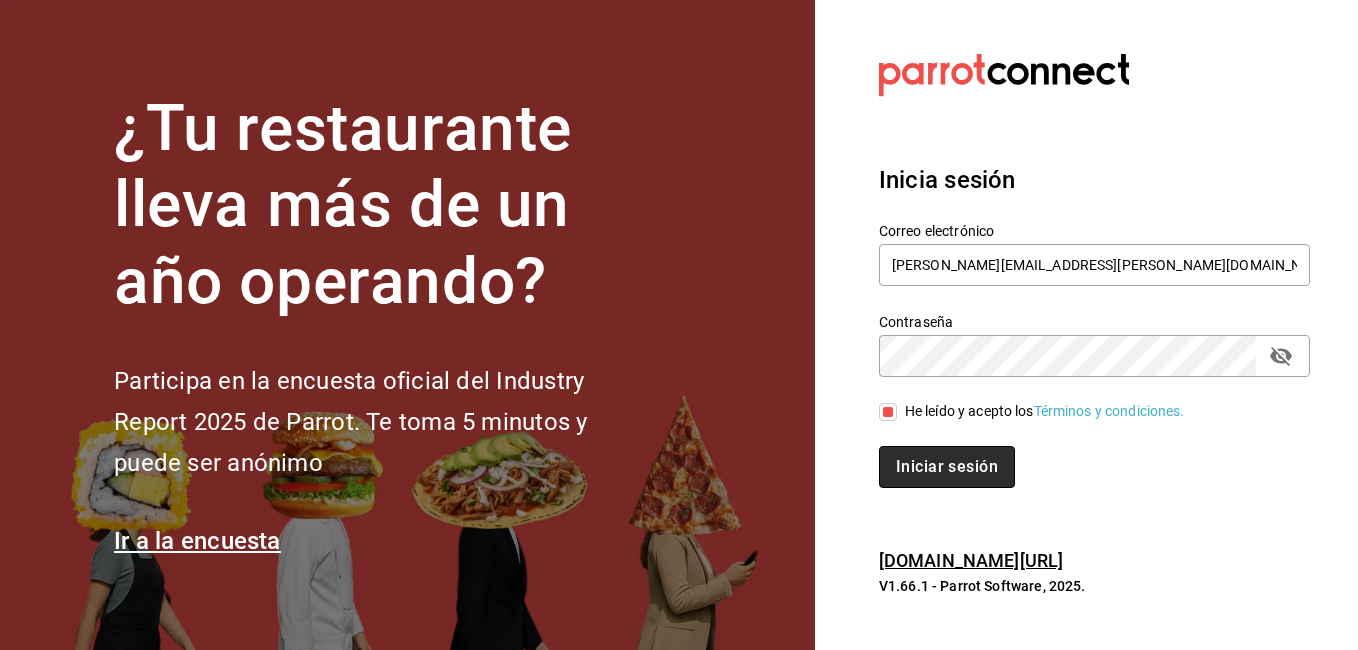 click on "Iniciar sesión" at bounding box center (947, 467) 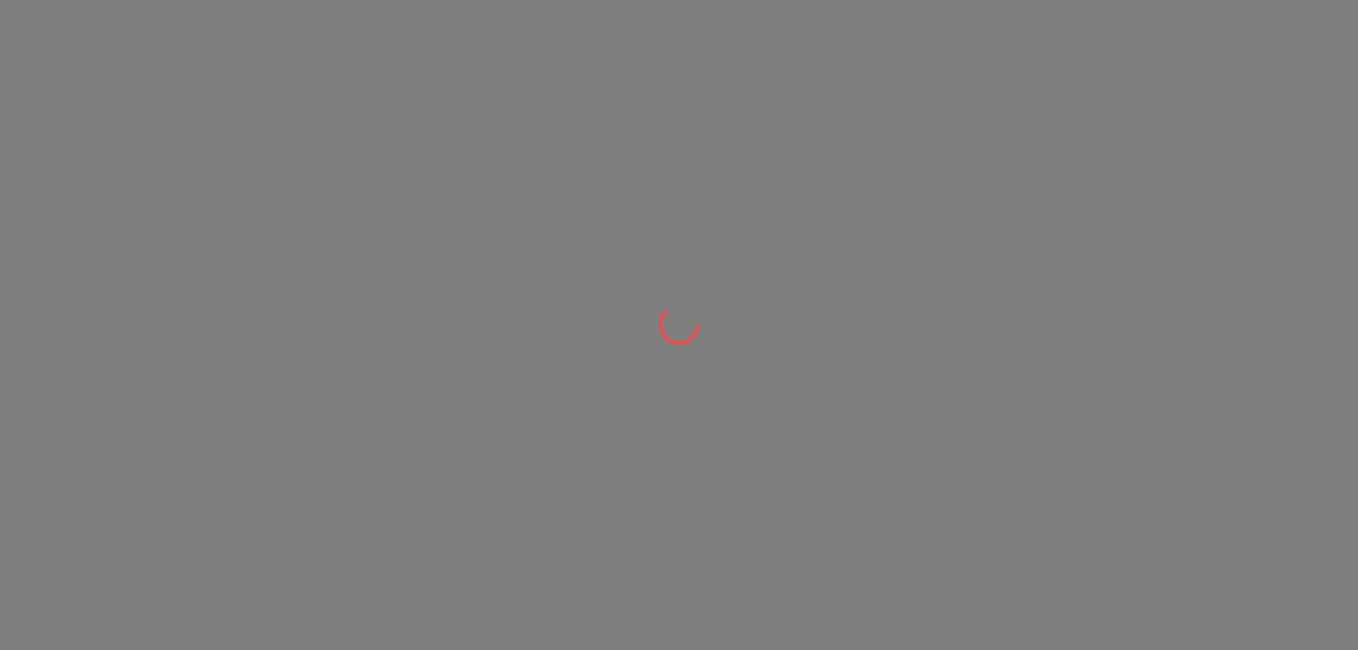 scroll, scrollTop: 0, scrollLeft: 0, axis: both 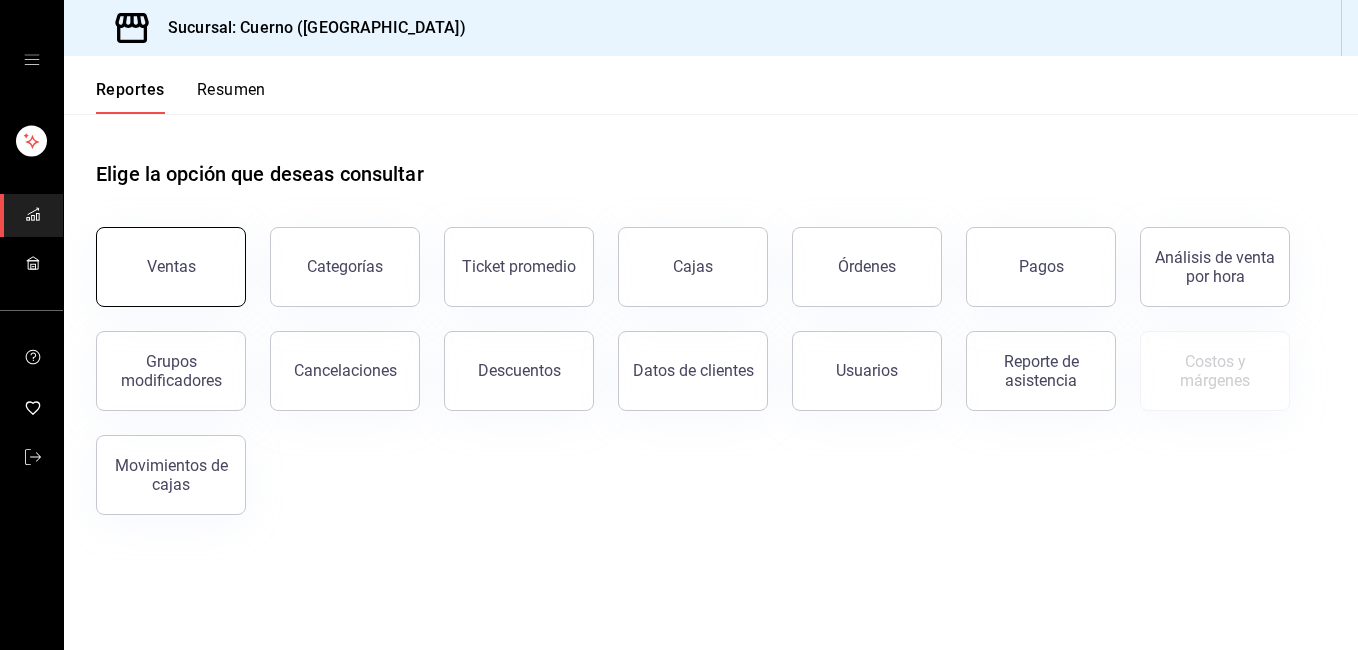 click on "Ventas" at bounding box center [171, 267] 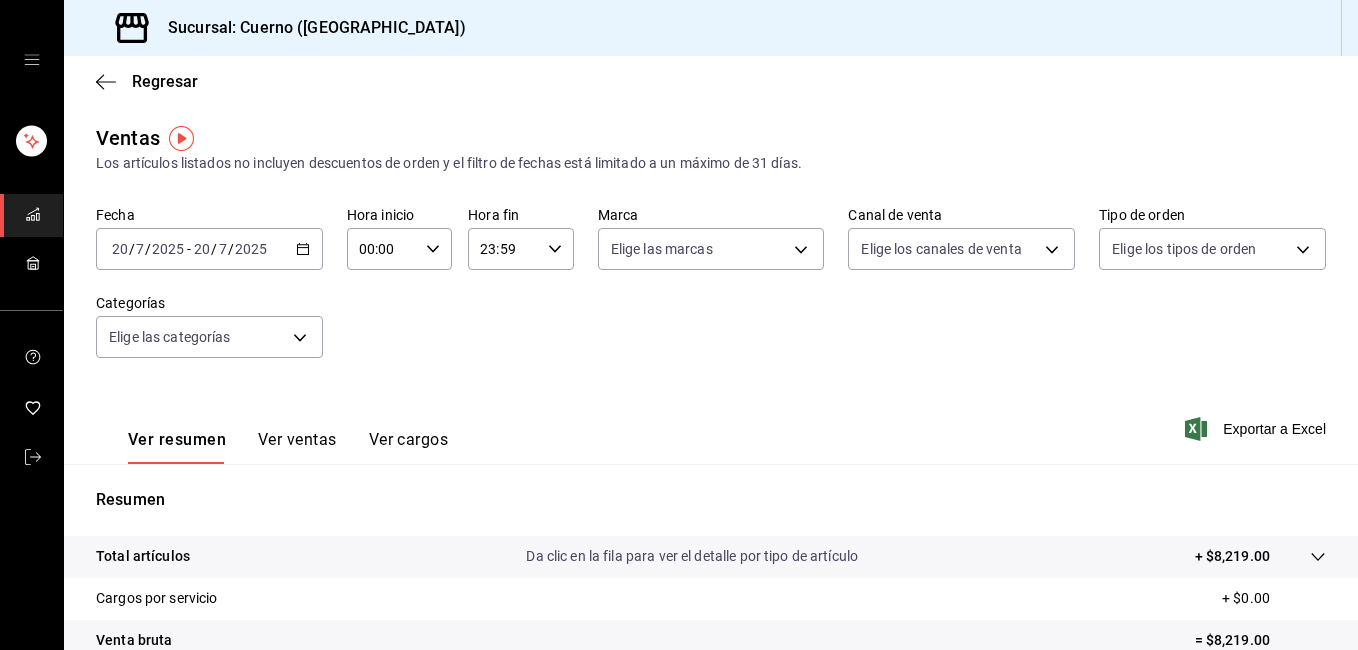 click on "[DATE] [DATE] - [DATE] [DATE]" at bounding box center [209, 249] 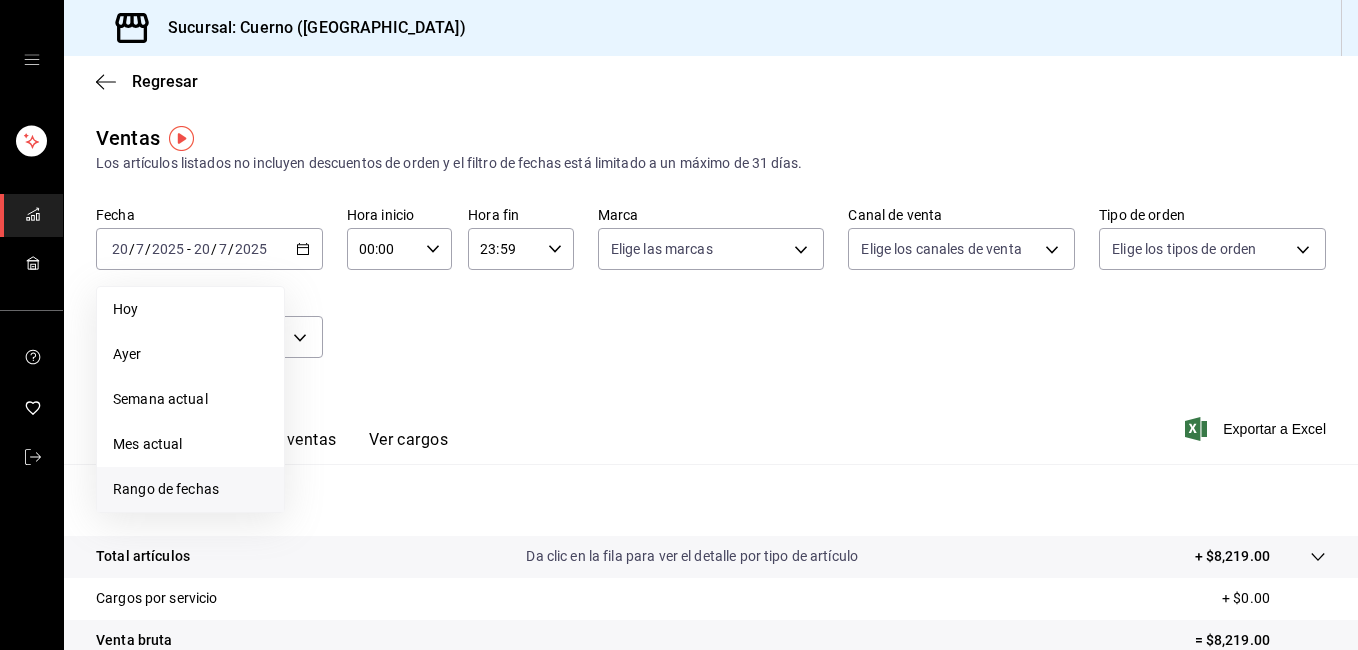 click on "Rango de fechas" at bounding box center [190, 489] 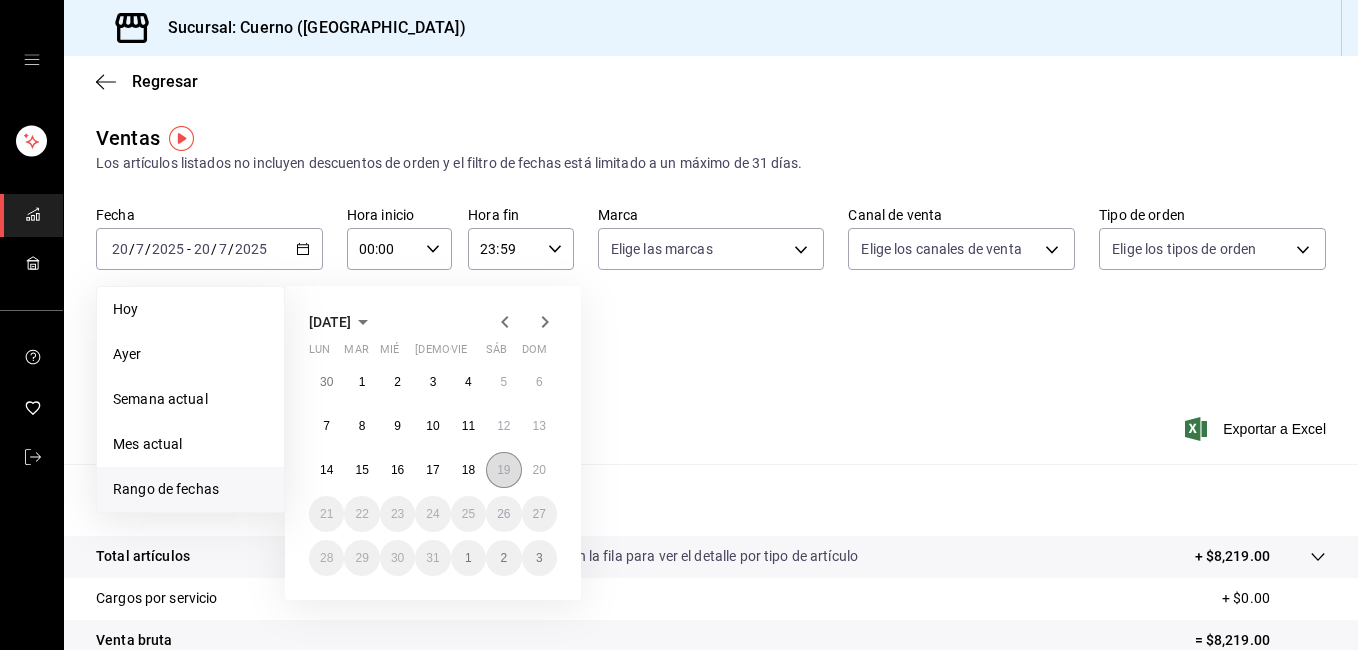 click on "19" at bounding box center [503, 470] 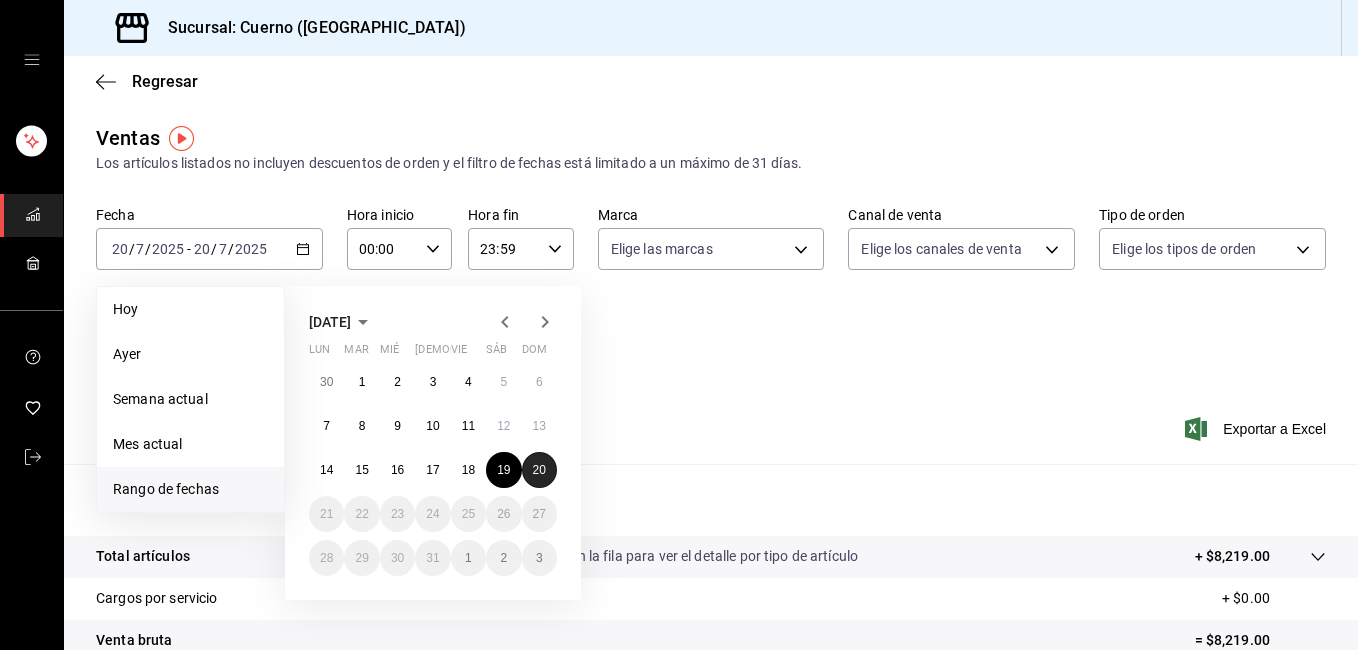 click on "20" at bounding box center [539, 470] 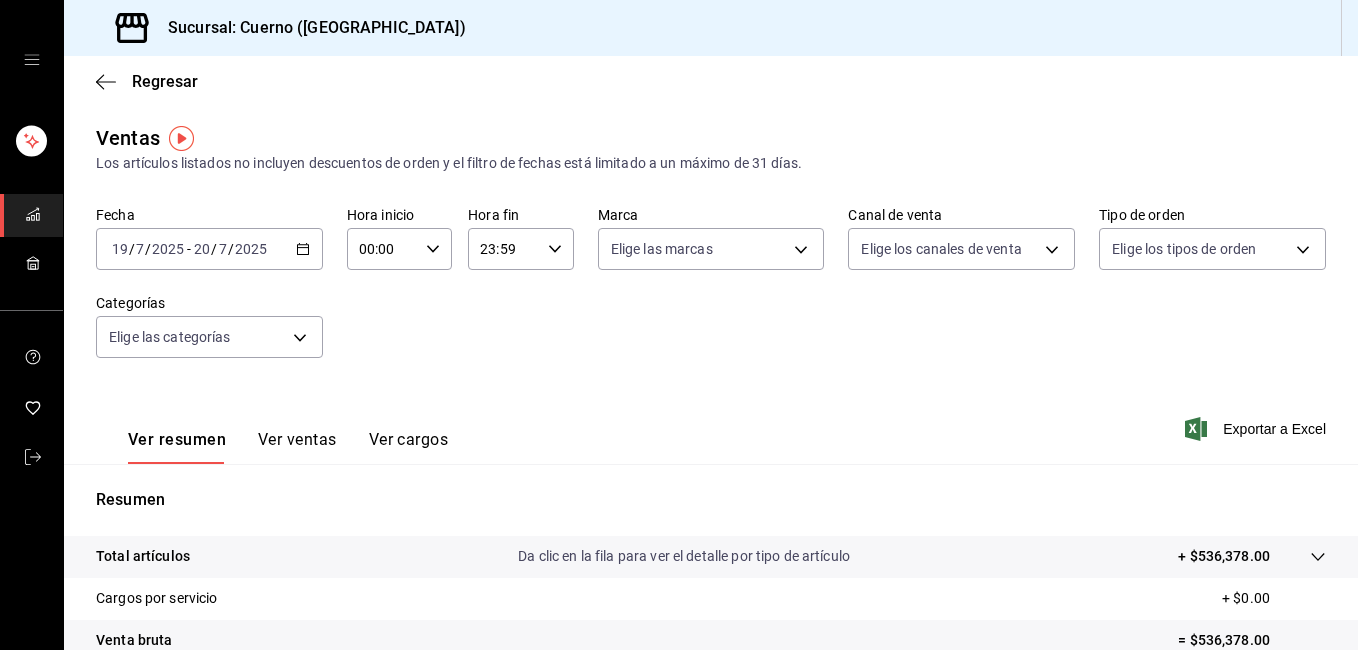 click on "00:00 Hora inicio" at bounding box center (399, 249) 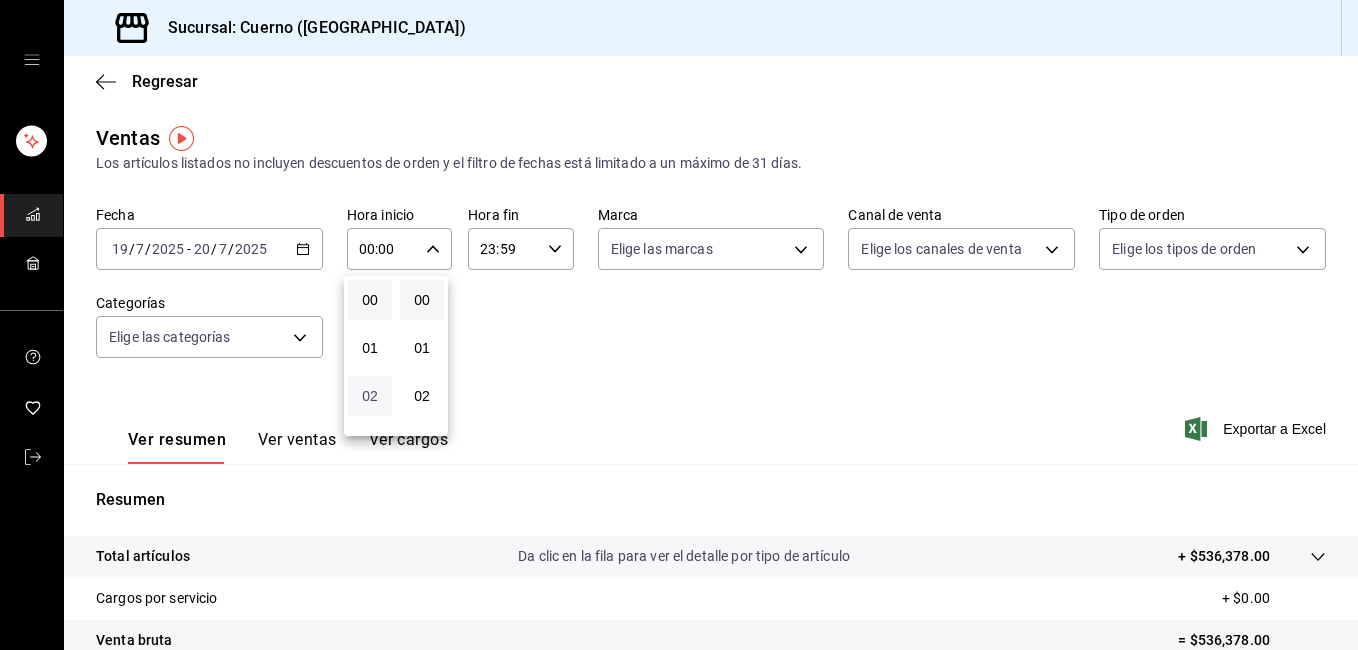 click on "02" at bounding box center [370, 396] 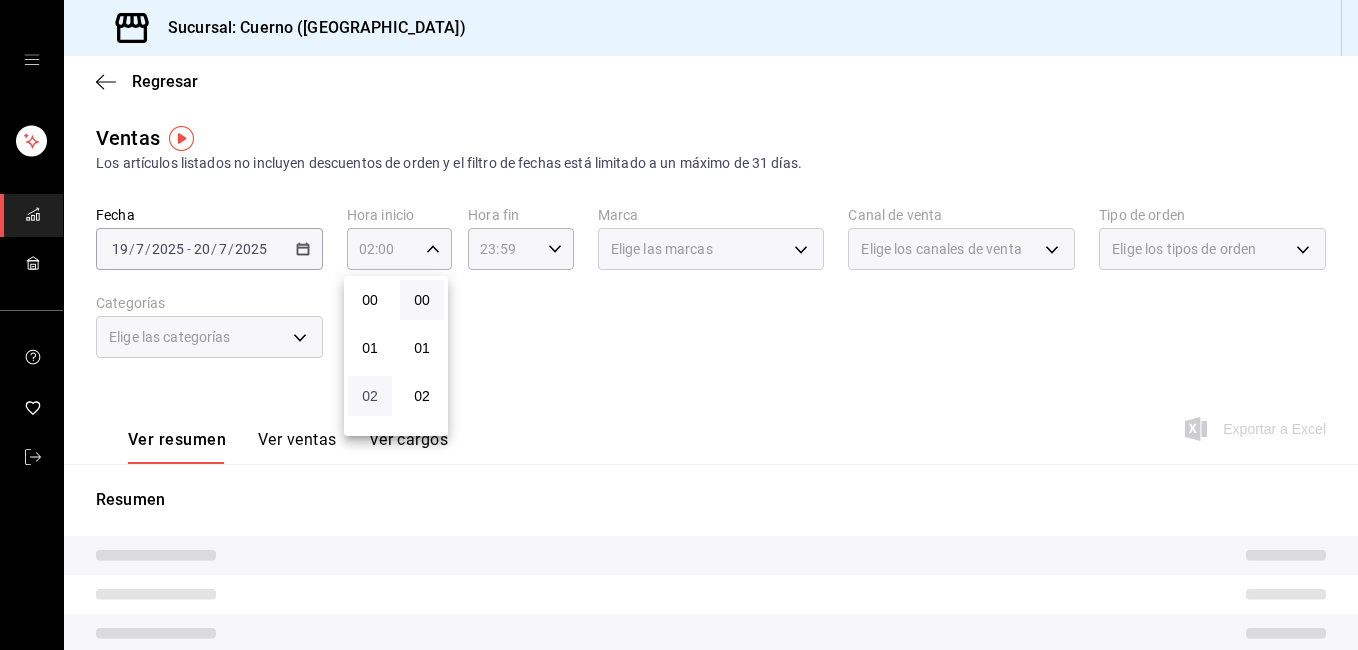 type 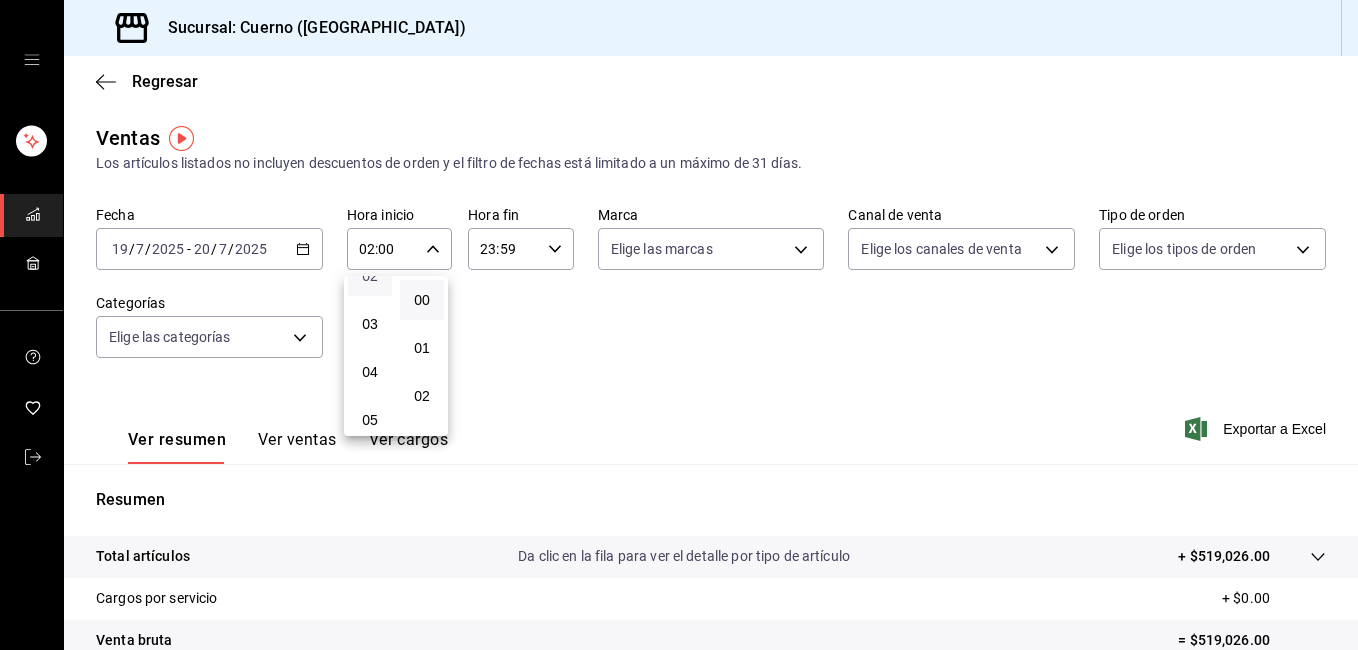 scroll, scrollTop: 160, scrollLeft: 0, axis: vertical 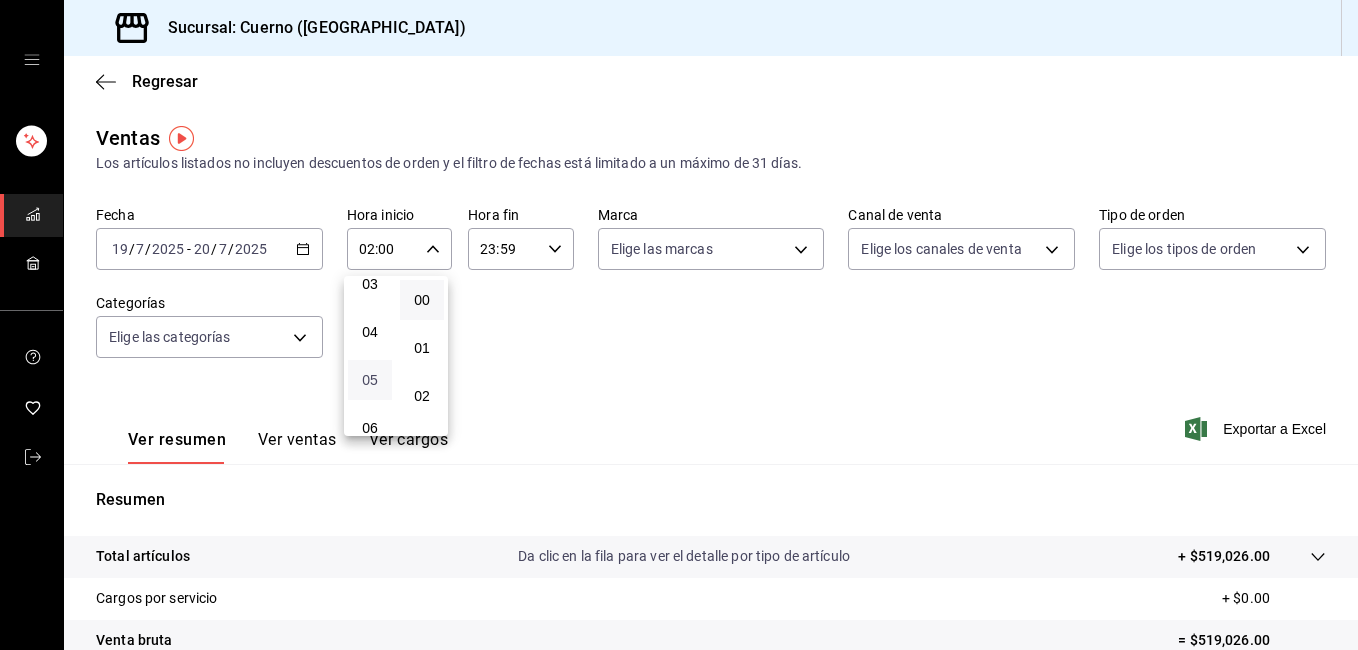 click on "05" at bounding box center [370, 380] 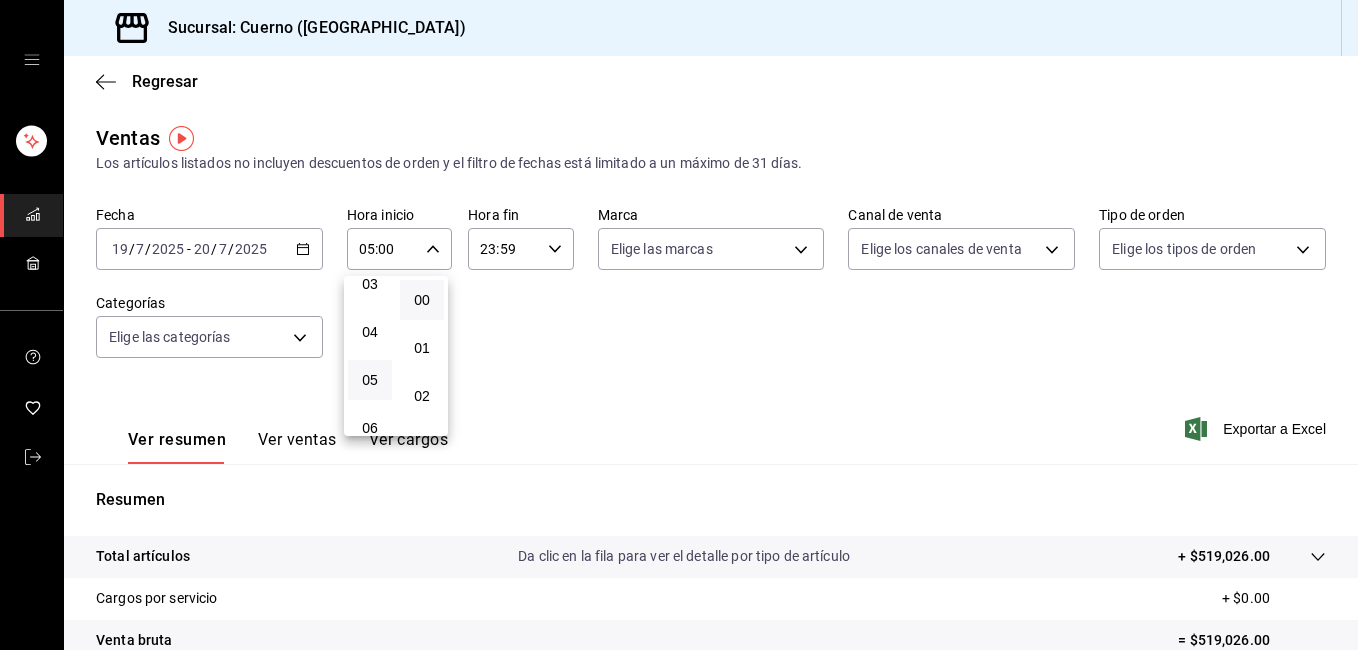 click at bounding box center (679, 325) 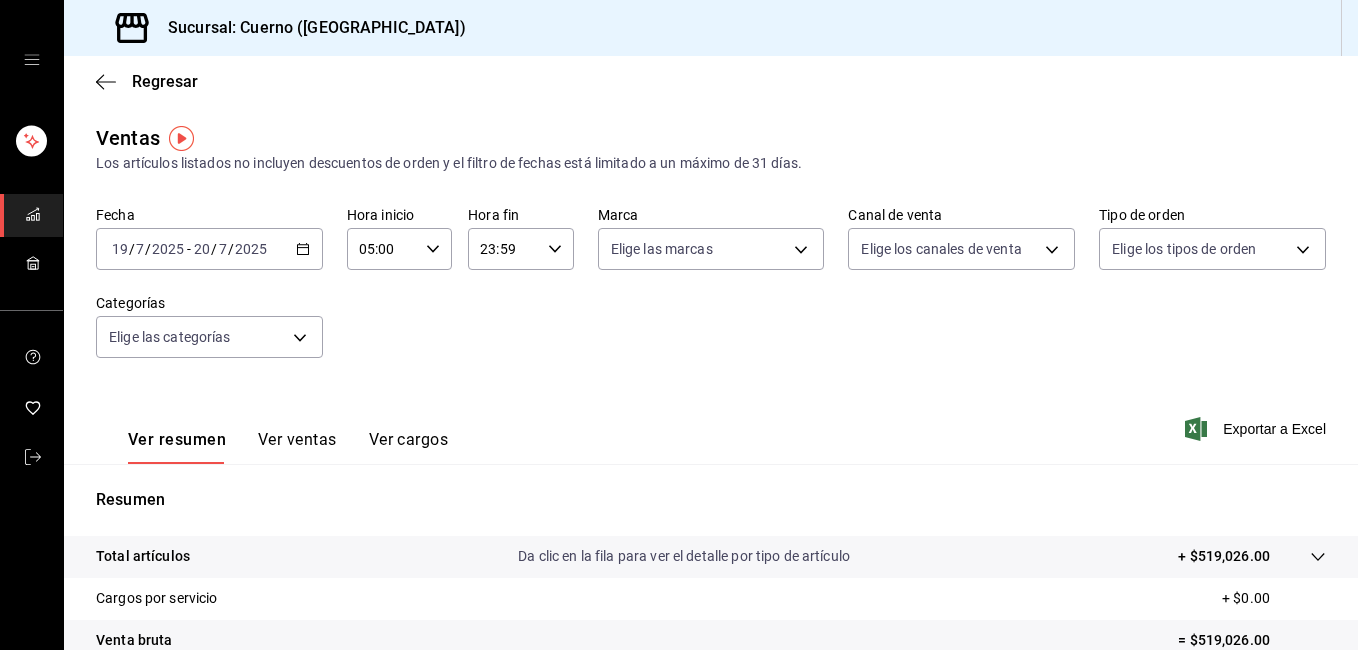 click 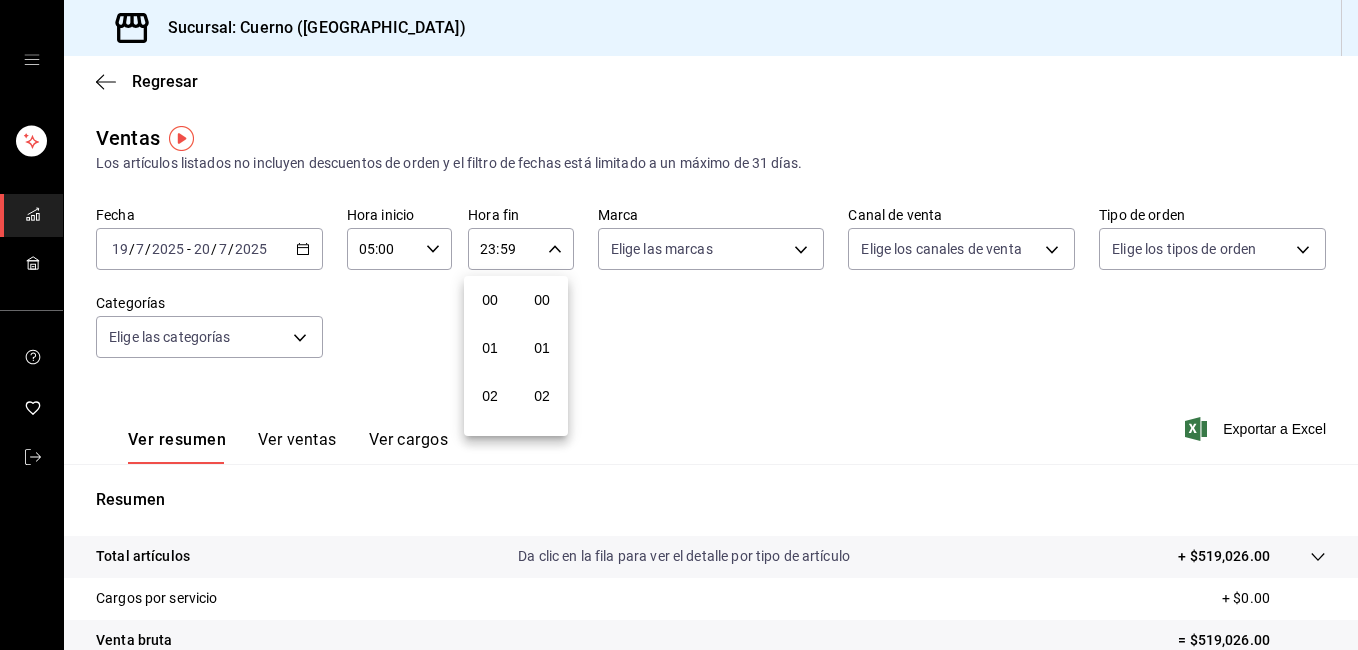 scroll, scrollTop: 992, scrollLeft: 0, axis: vertical 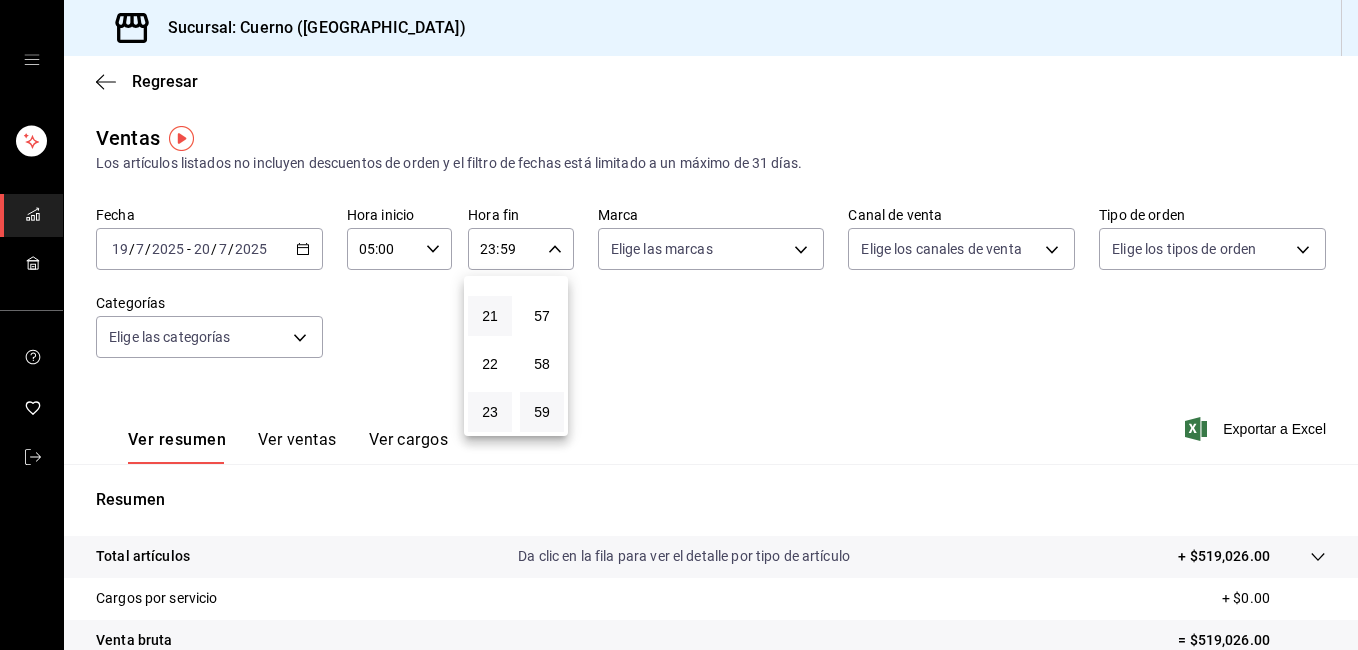 click on "21" at bounding box center [490, 316] 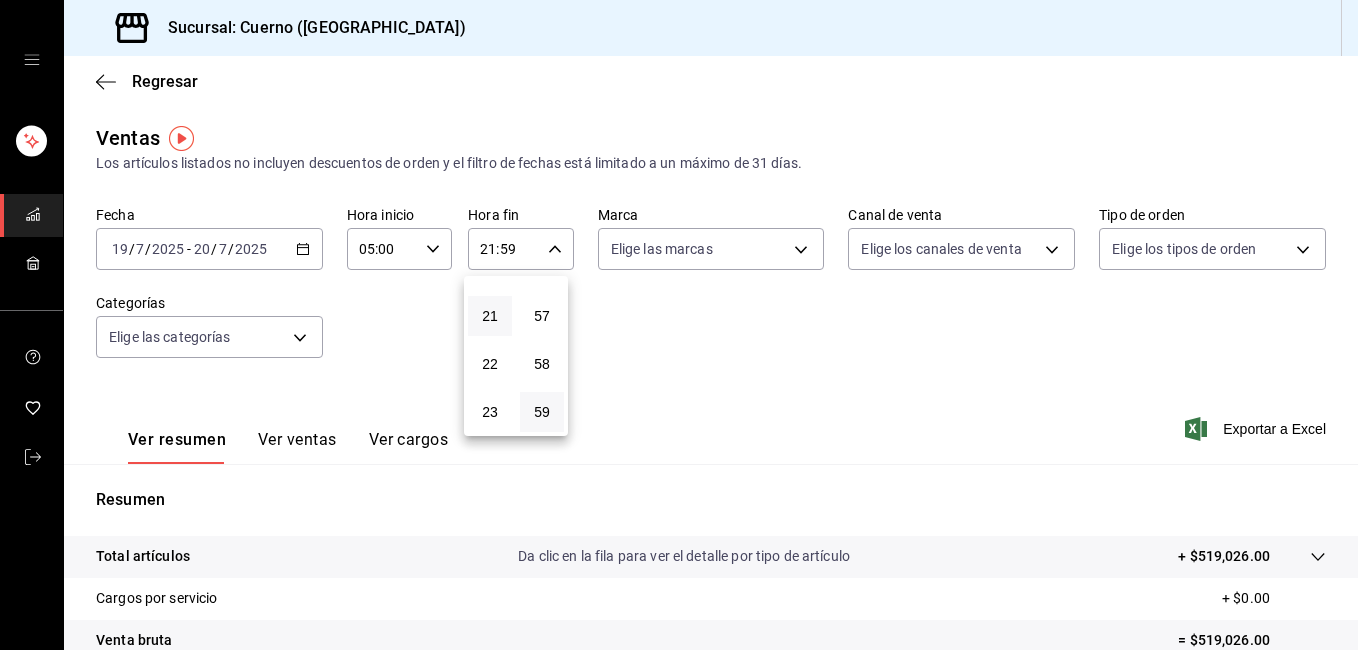 type 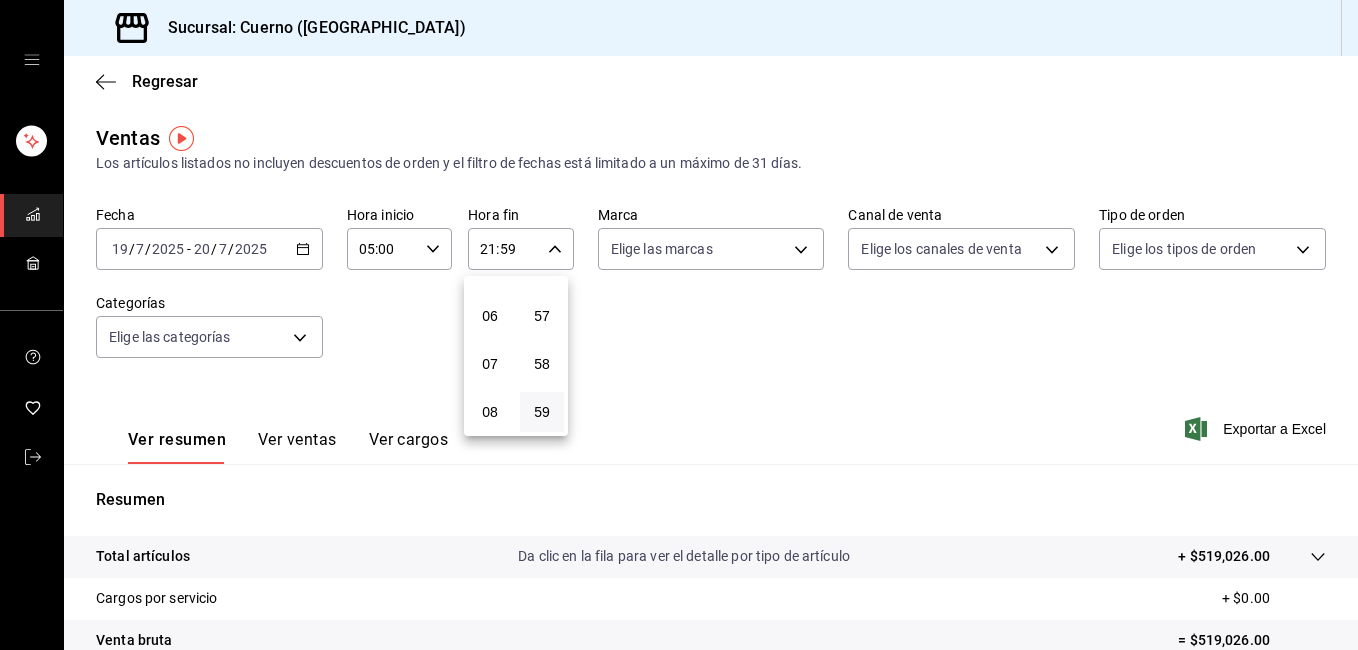 scroll, scrollTop: 232, scrollLeft: 0, axis: vertical 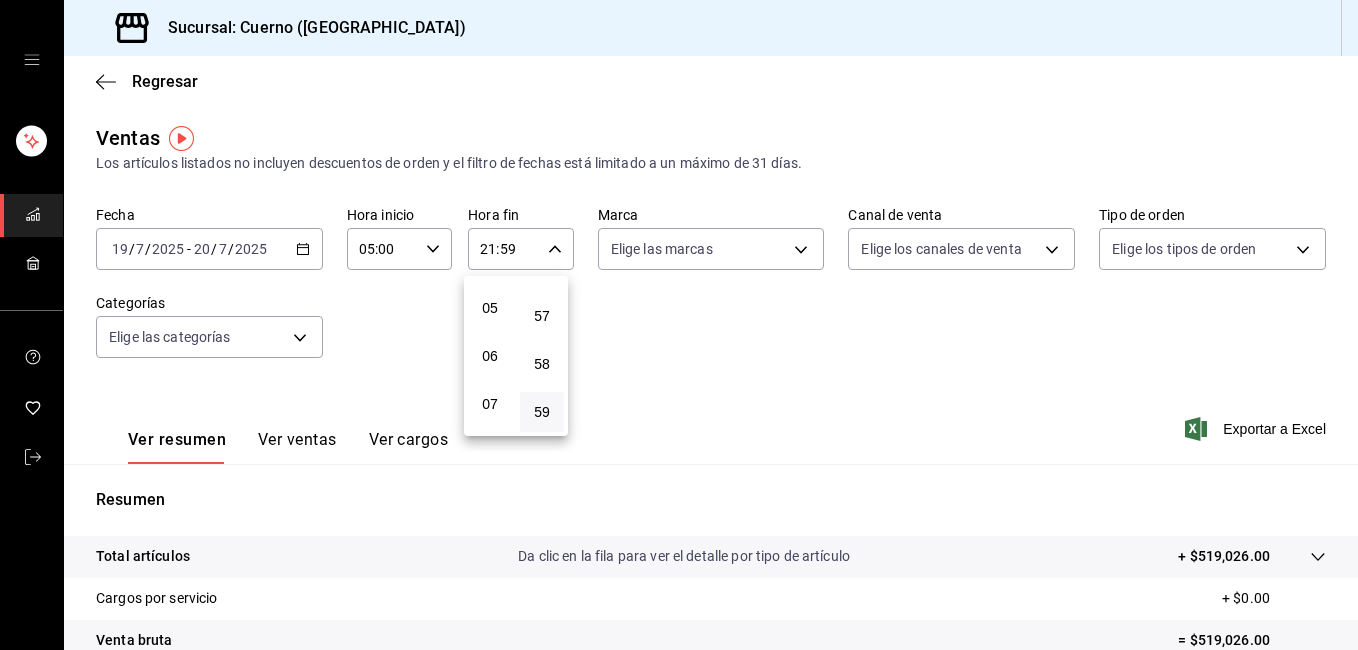 click on "05" at bounding box center (490, 308) 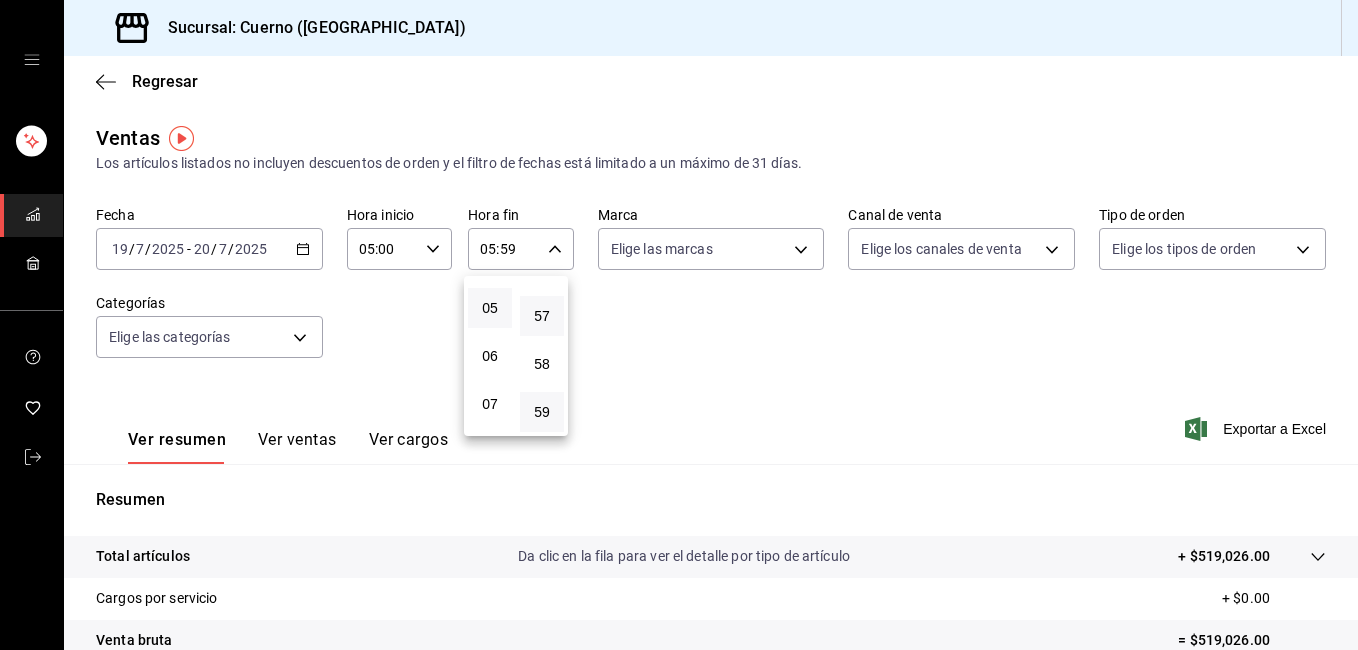 click on "57" at bounding box center [542, 316] 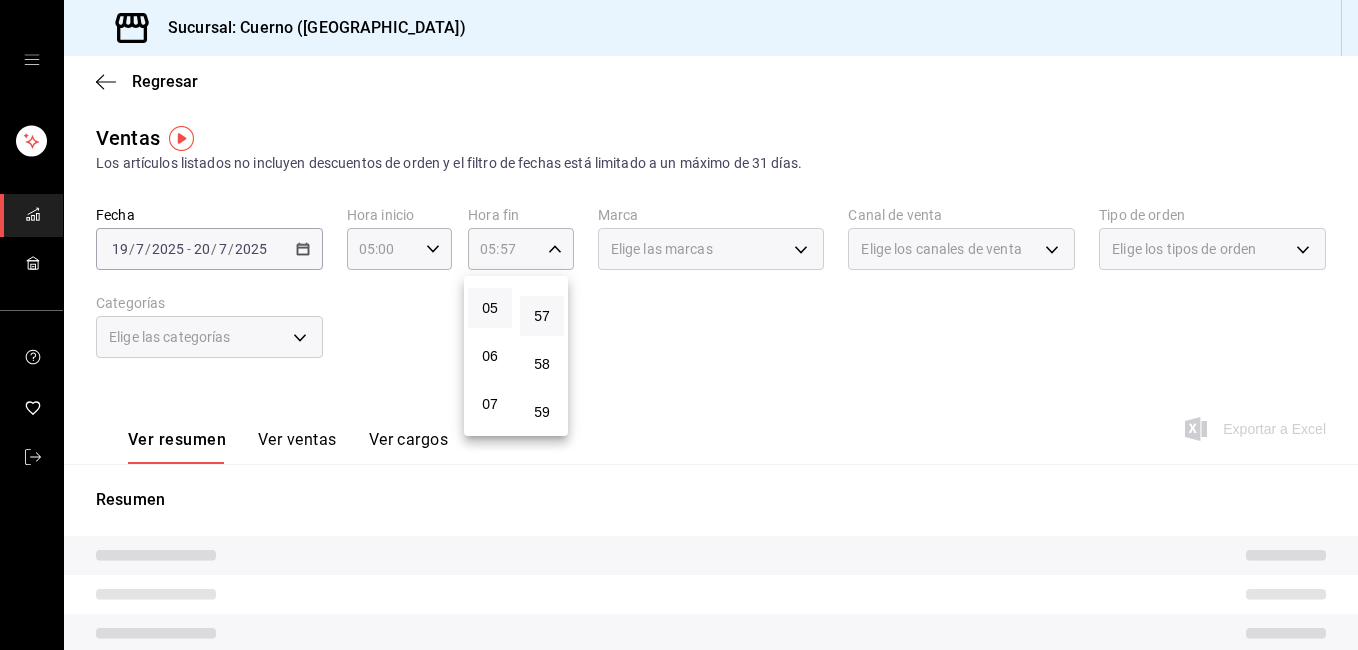 type 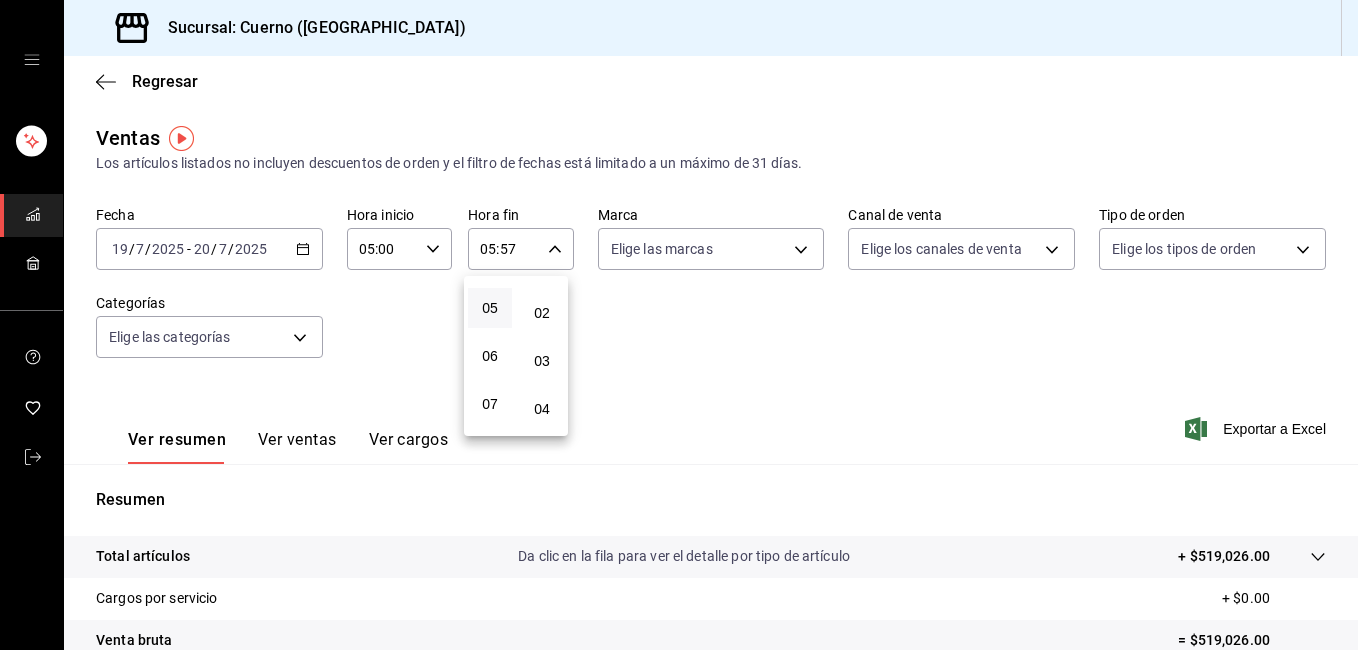 scroll, scrollTop: 0, scrollLeft: 0, axis: both 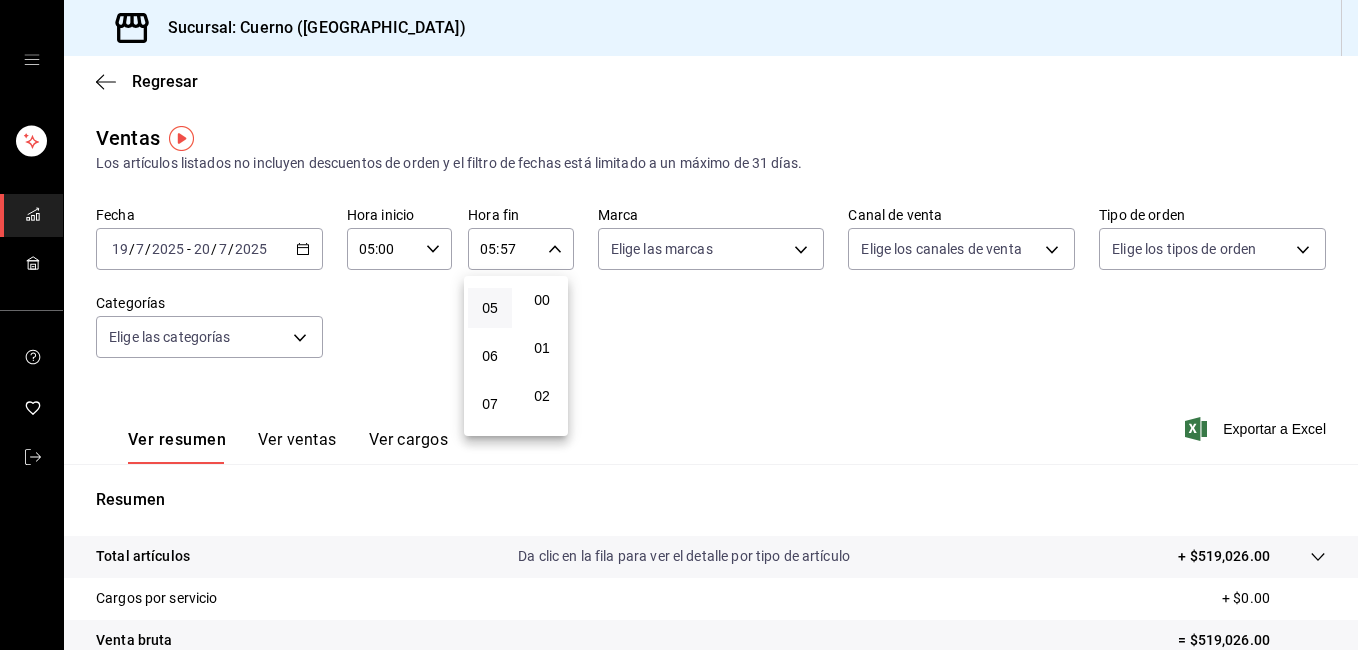 click on "00" at bounding box center (542, 300) 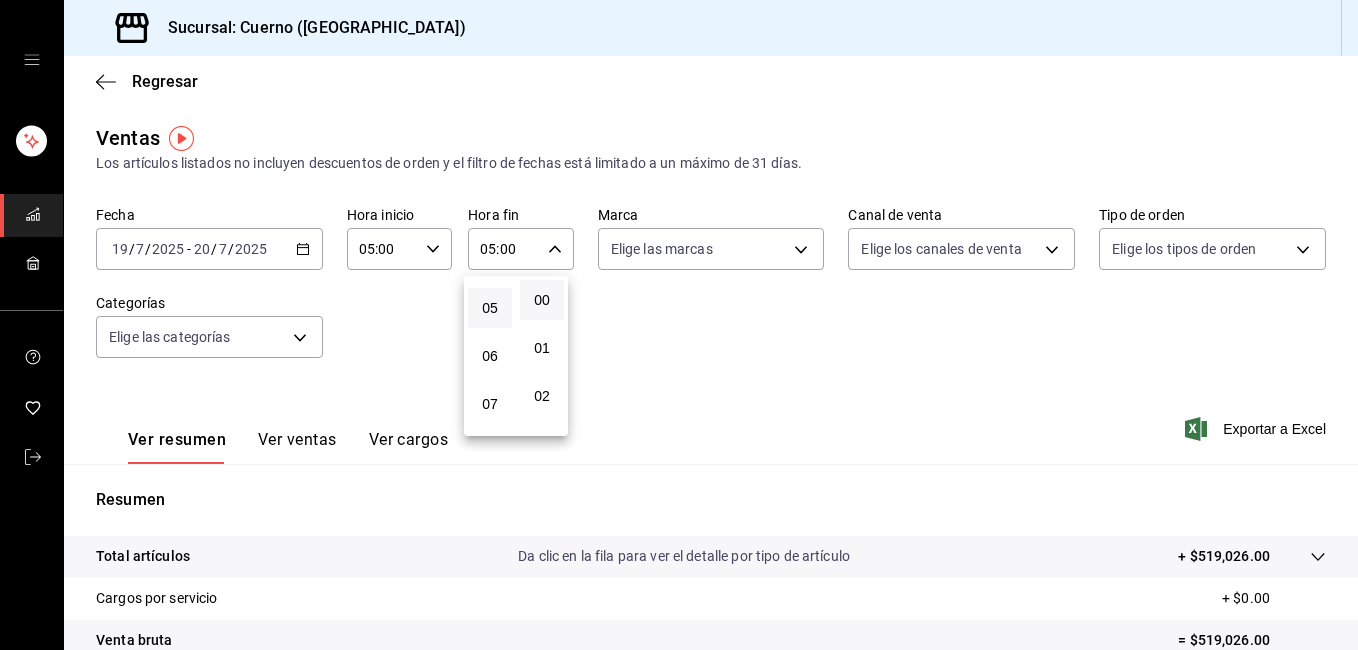 drag, startPoint x: 1351, startPoint y: 348, endPoint x: 1357, endPoint y: 444, distance: 96.18732 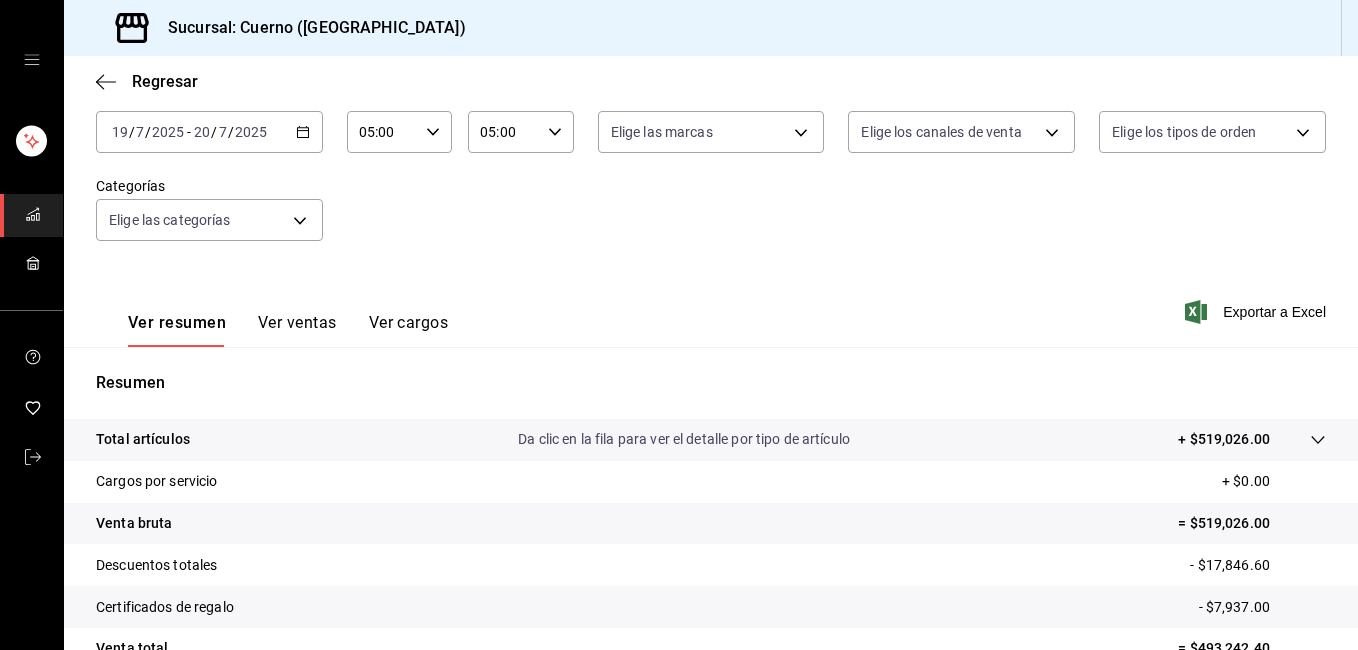 scroll, scrollTop: 105, scrollLeft: 0, axis: vertical 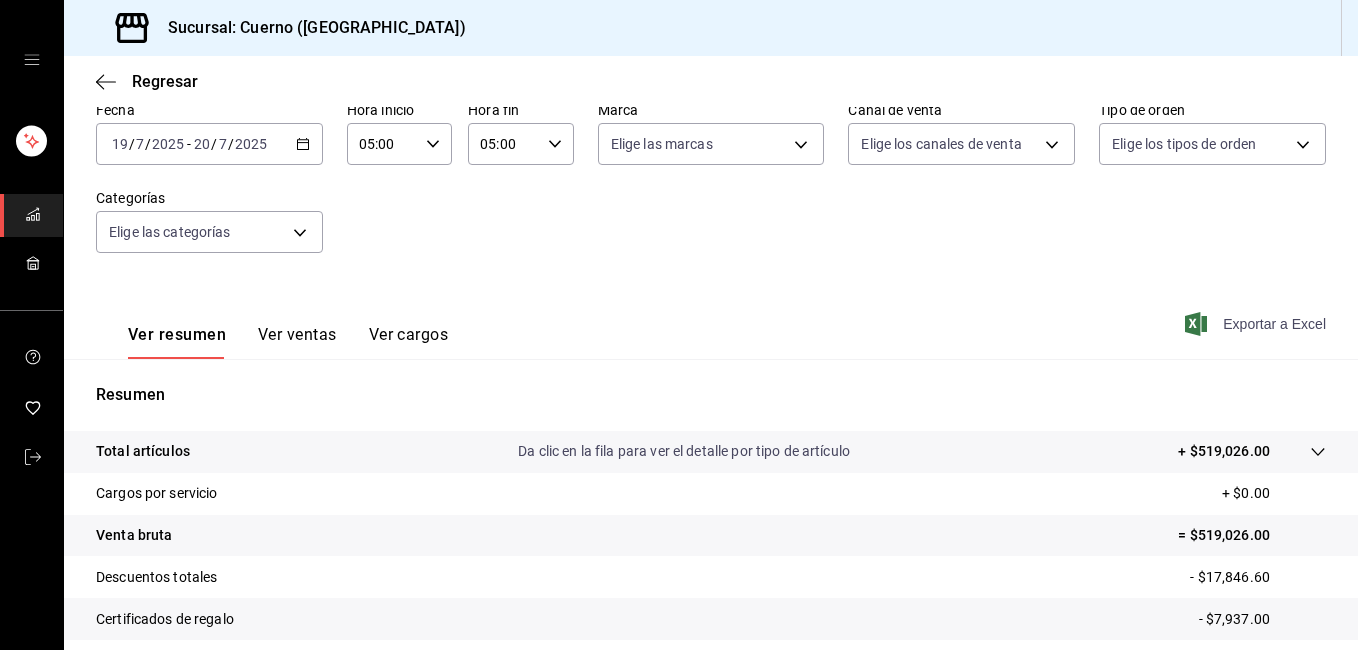 click on "Exportar a Excel" at bounding box center [1257, 324] 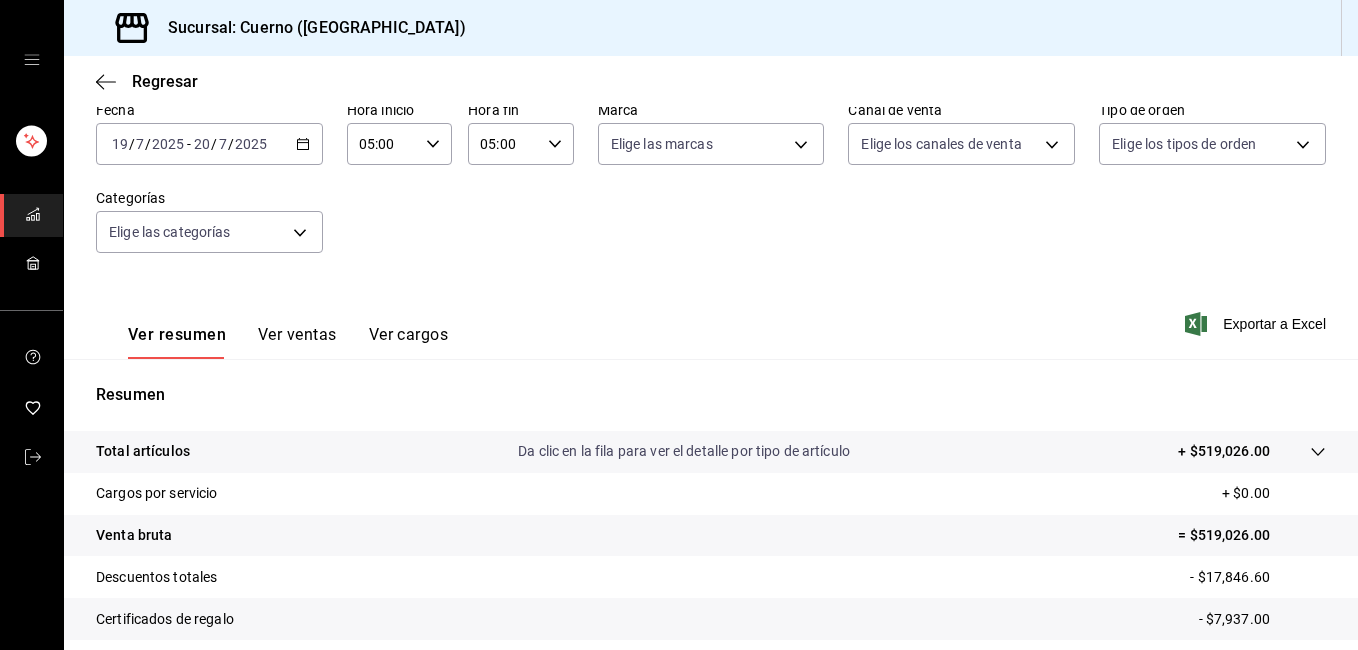 scroll, scrollTop: 0, scrollLeft: 0, axis: both 